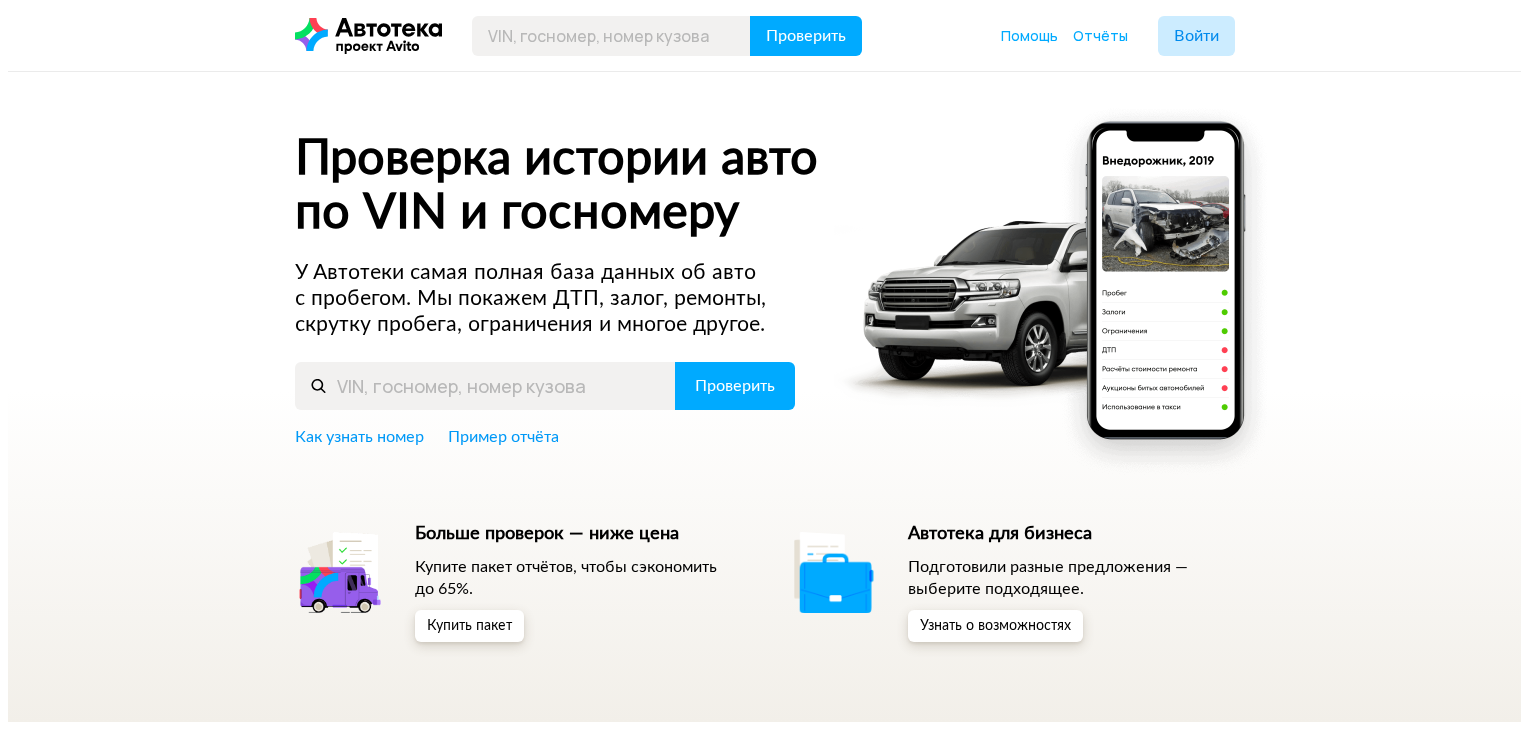 scroll, scrollTop: 0, scrollLeft: 0, axis: both 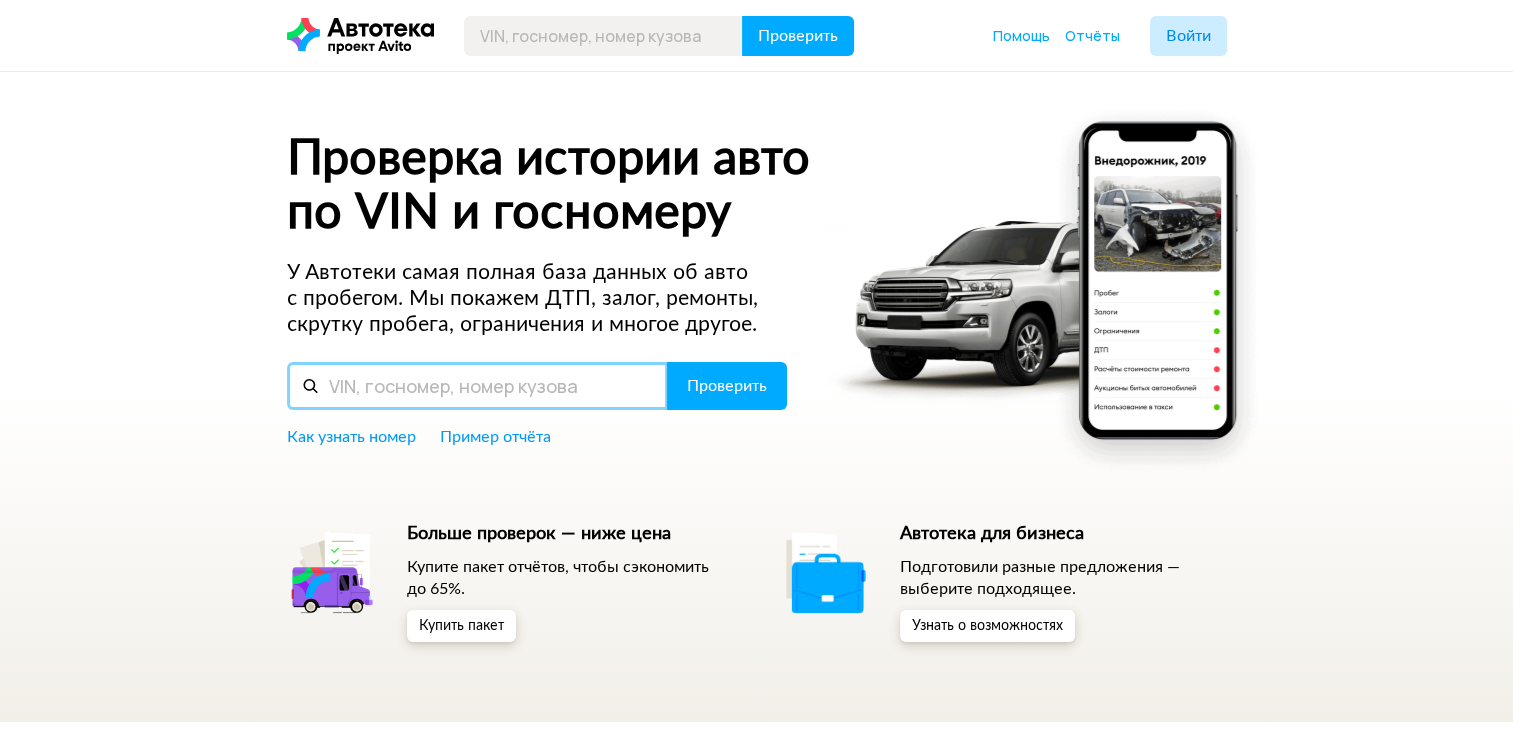 click at bounding box center (477, 386) 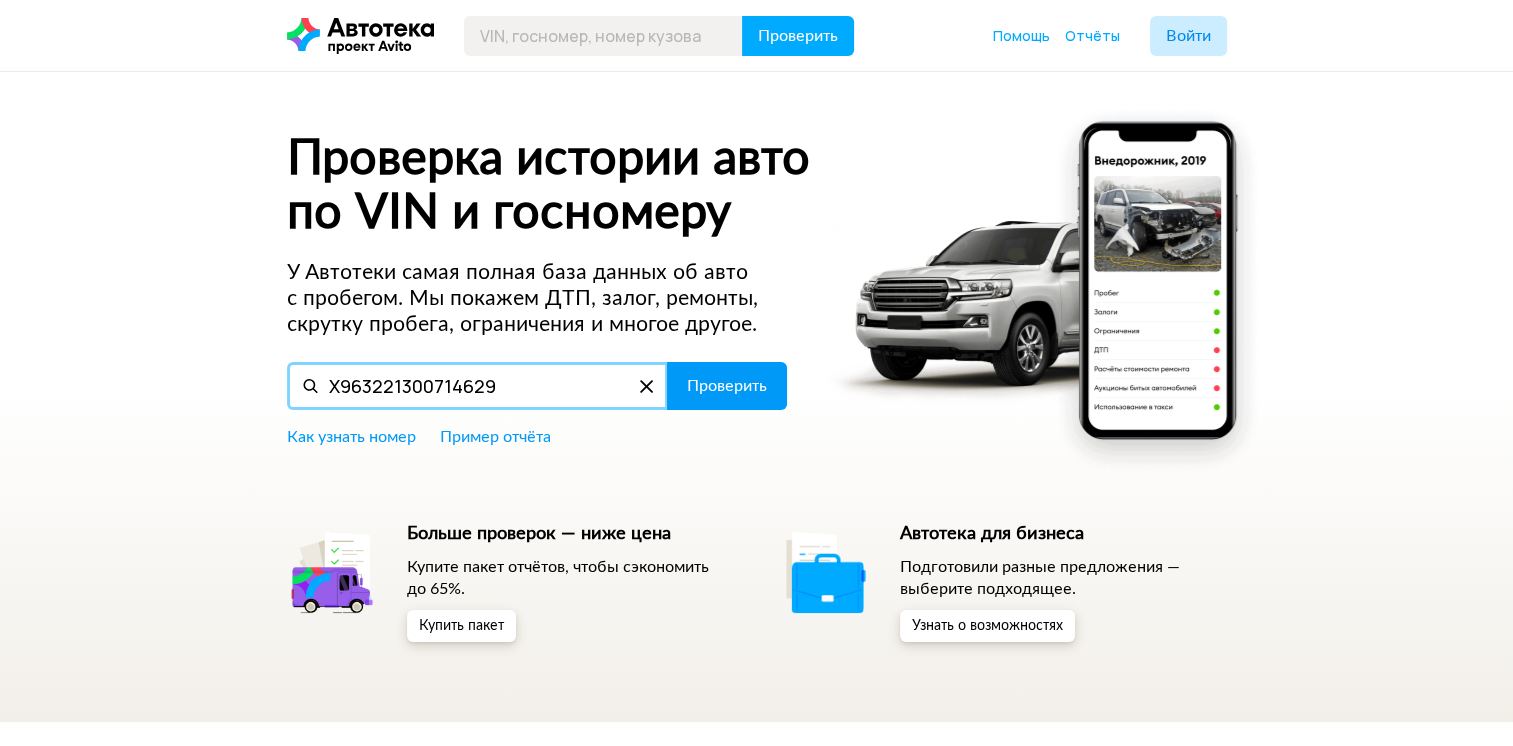 type on "X963221300714629" 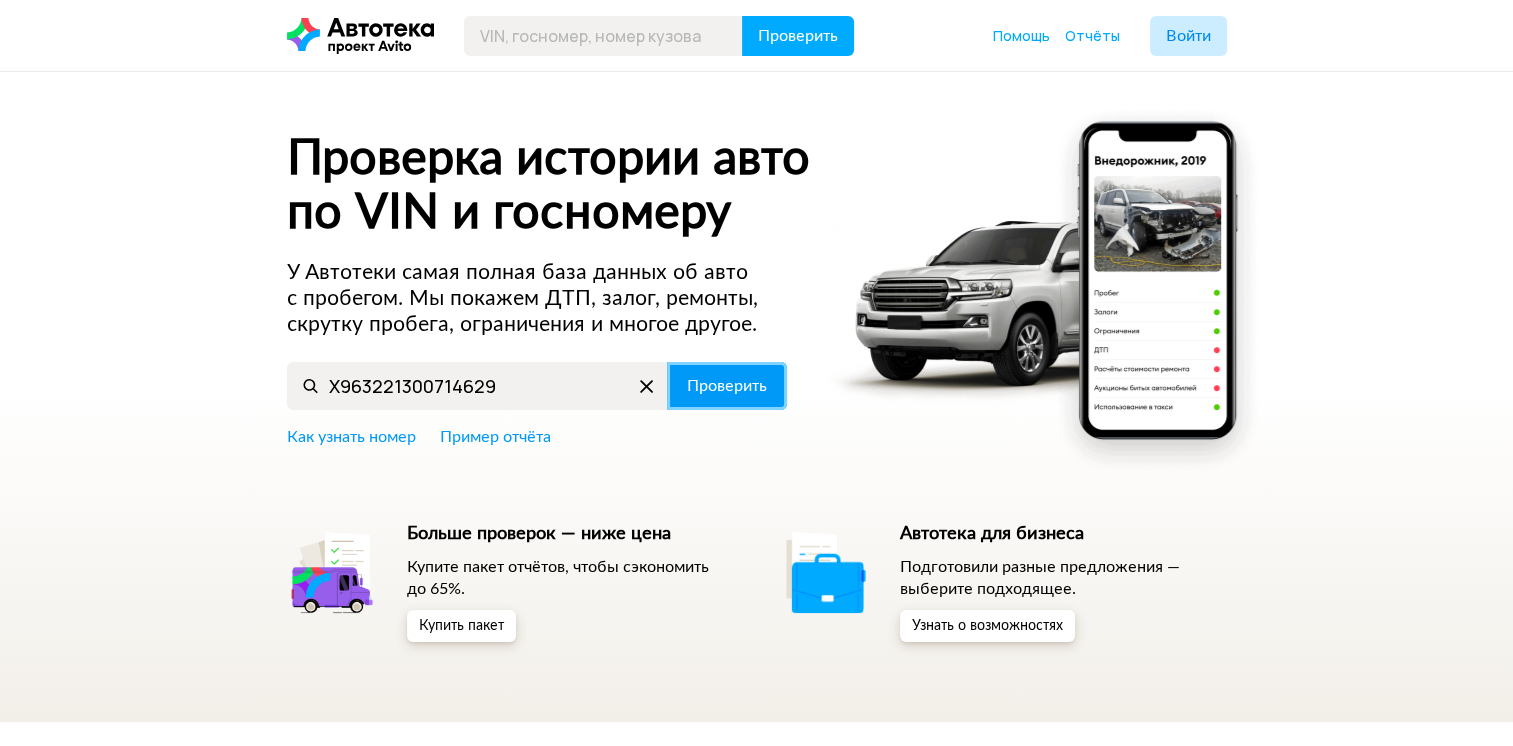 click on "Проверить" at bounding box center [727, 386] 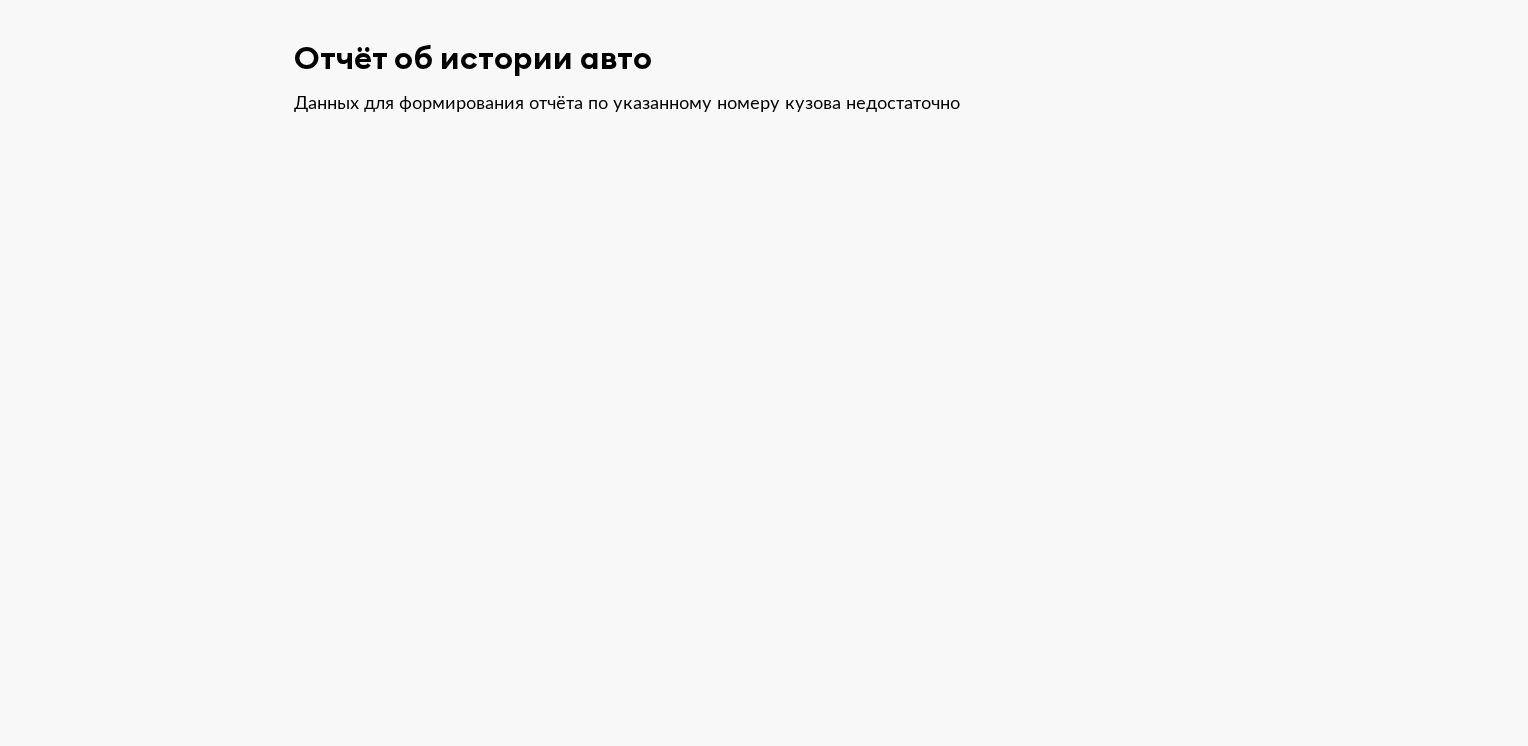 click on "Отчёт об истории авто Данных для формирования отчёта по указанному номеру кузова недостаточно" at bounding box center (764, 78) 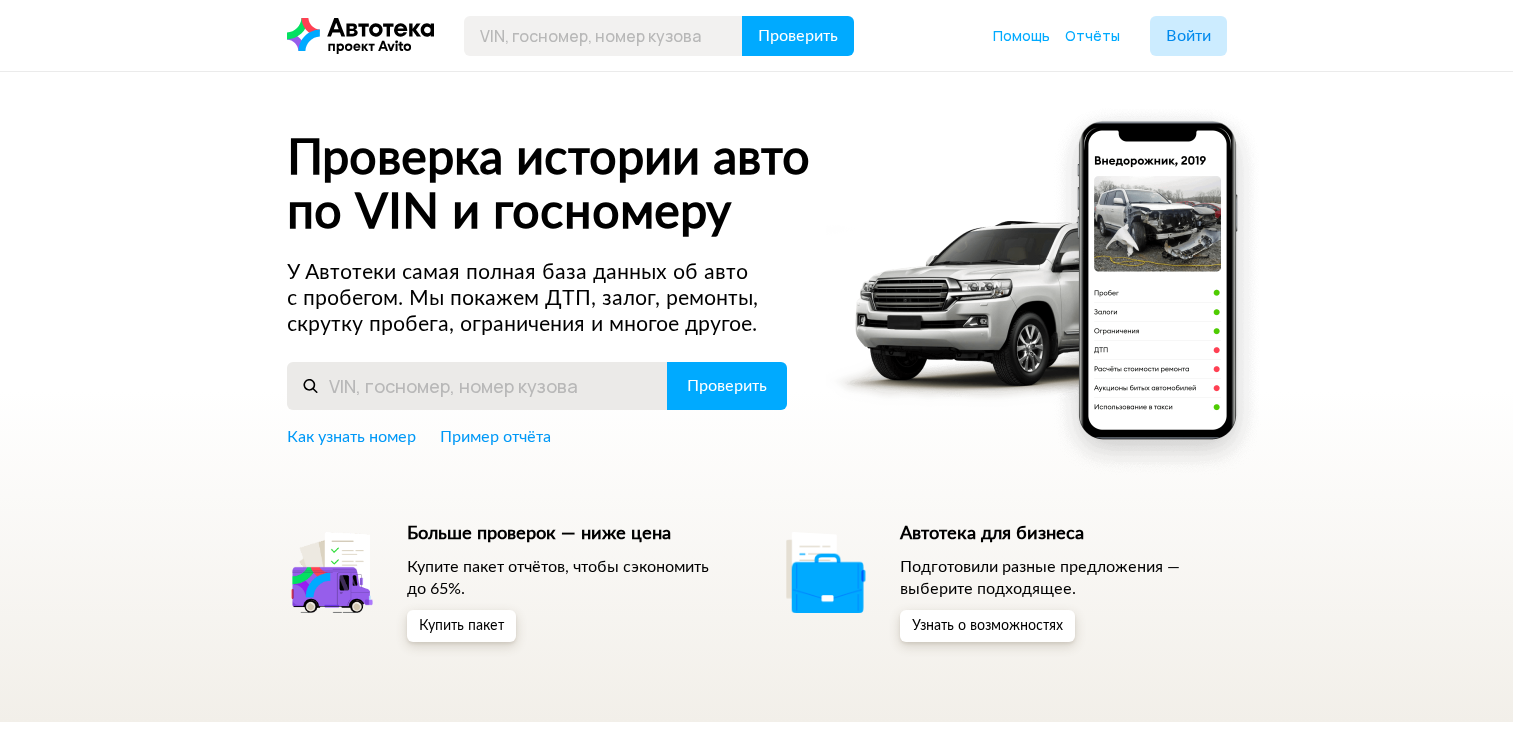 scroll, scrollTop: 0, scrollLeft: 0, axis: both 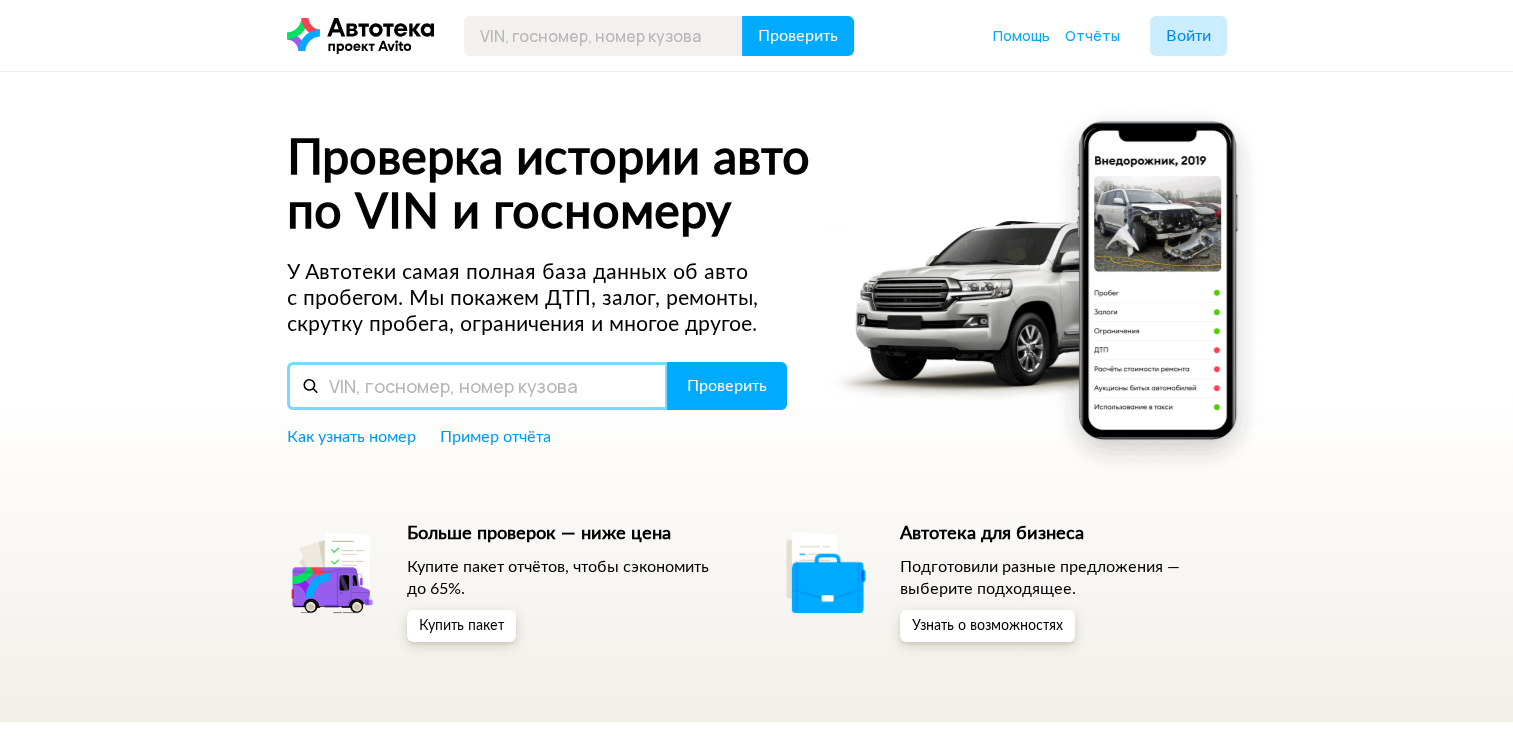 click at bounding box center (477, 386) 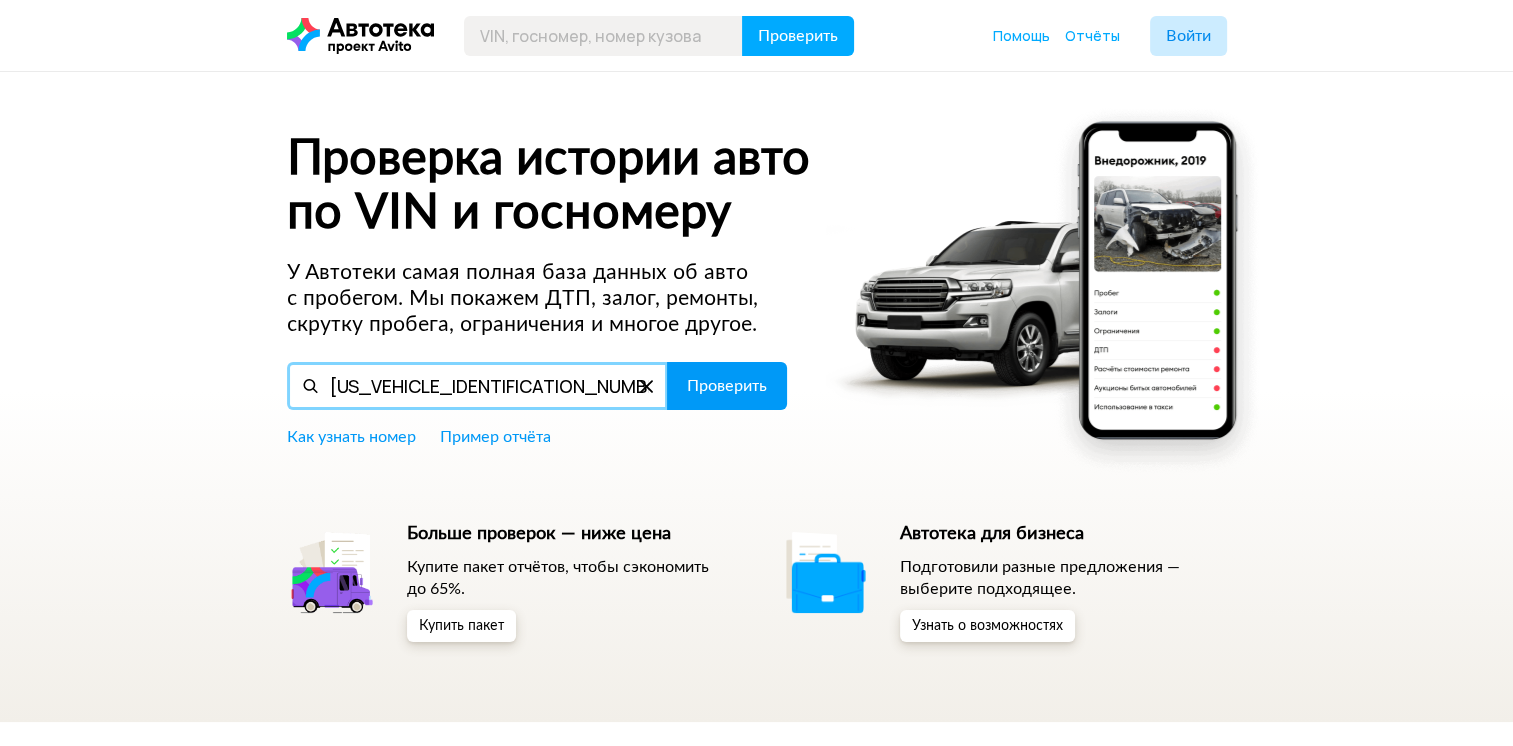 type on "[US_VEHICLE_IDENTIFICATION_NUMBER]" 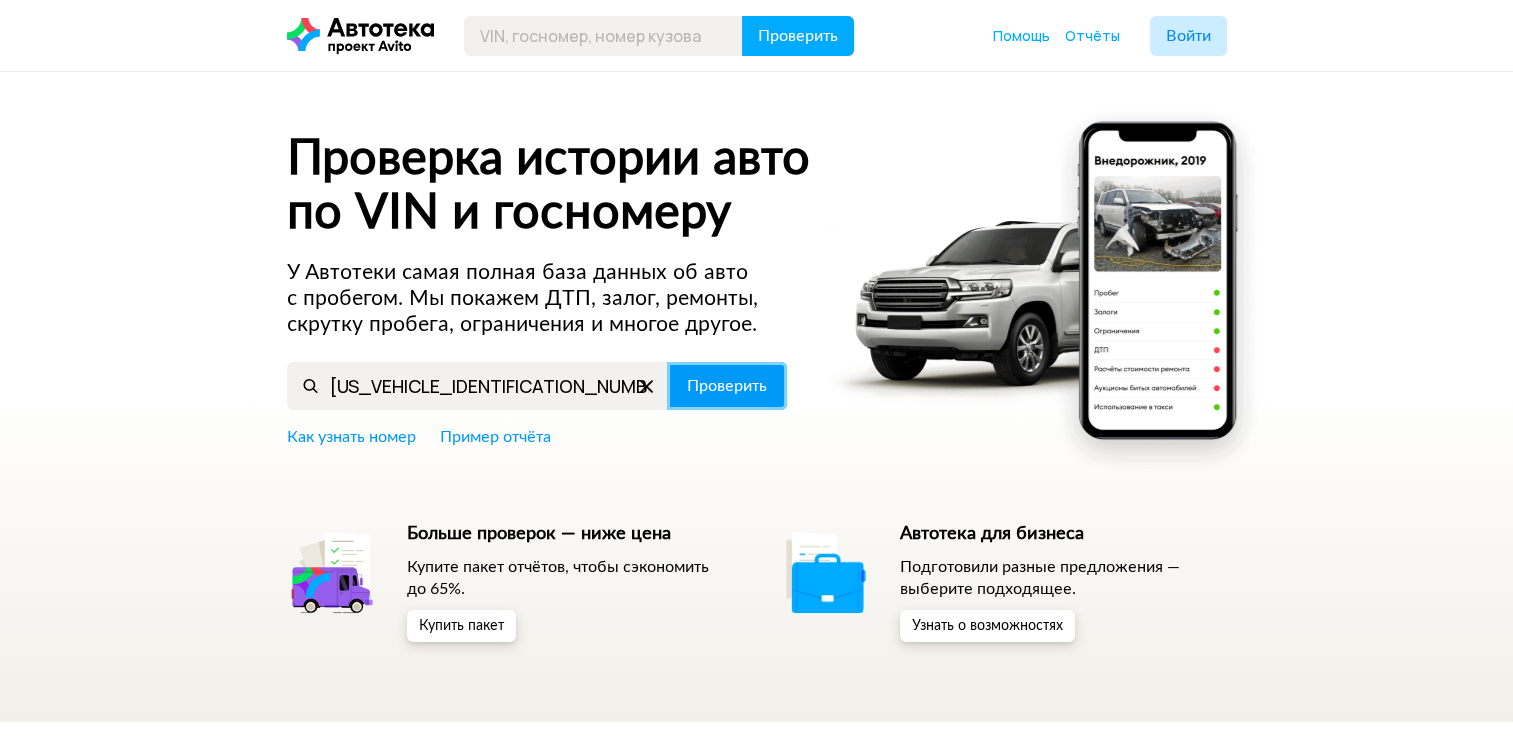 click on "Проверить" at bounding box center [727, 386] 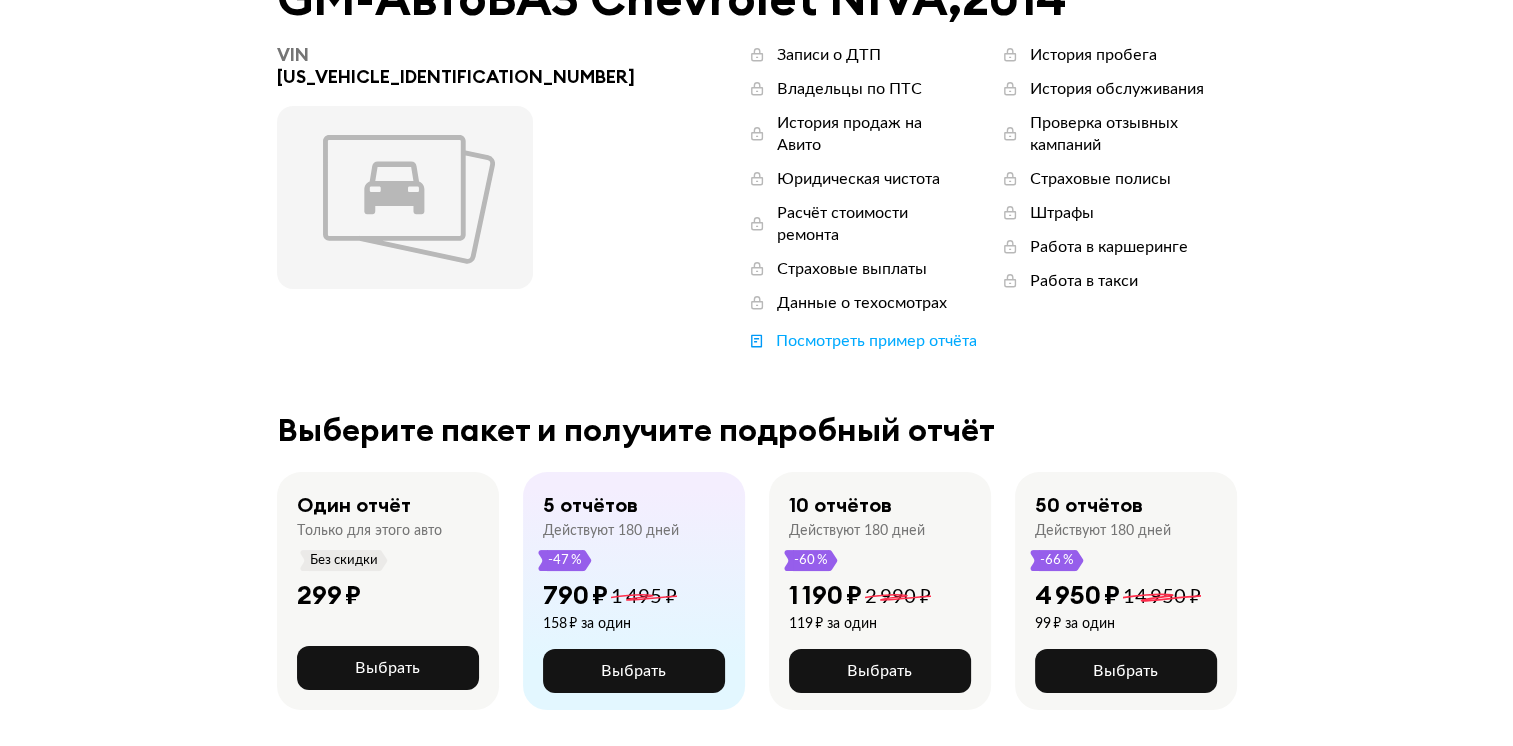 scroll, scrollTop: 0, scrollLeft: 0, axis: both 